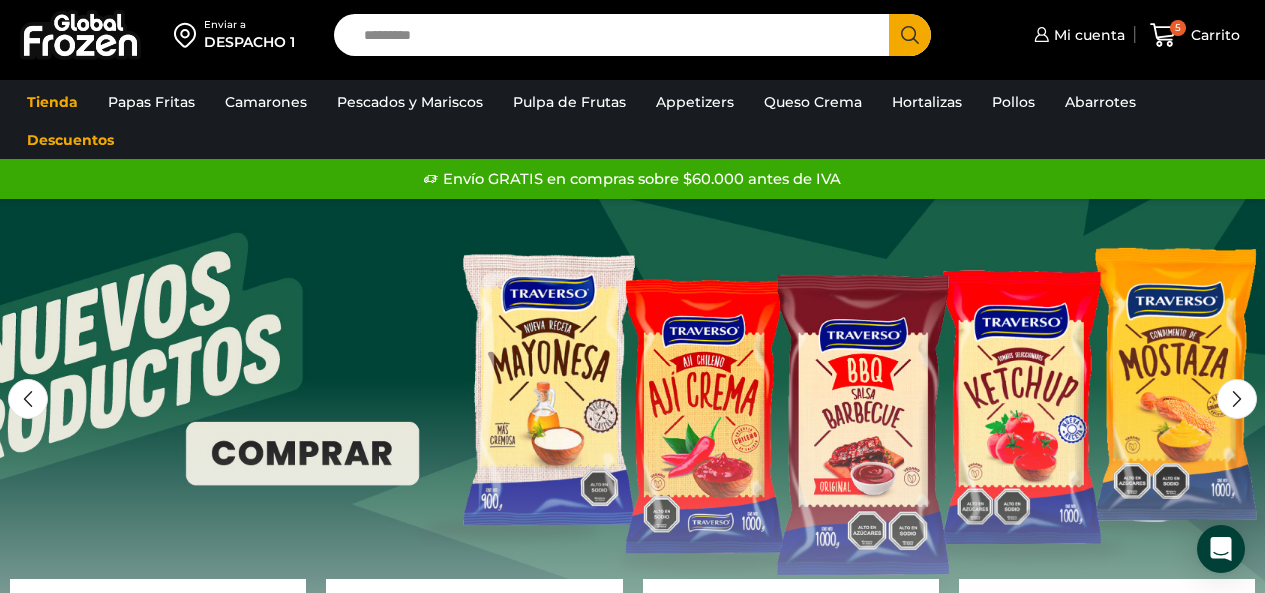 scroll, scrollTop: 0, scrollLeft: 0, axis: both 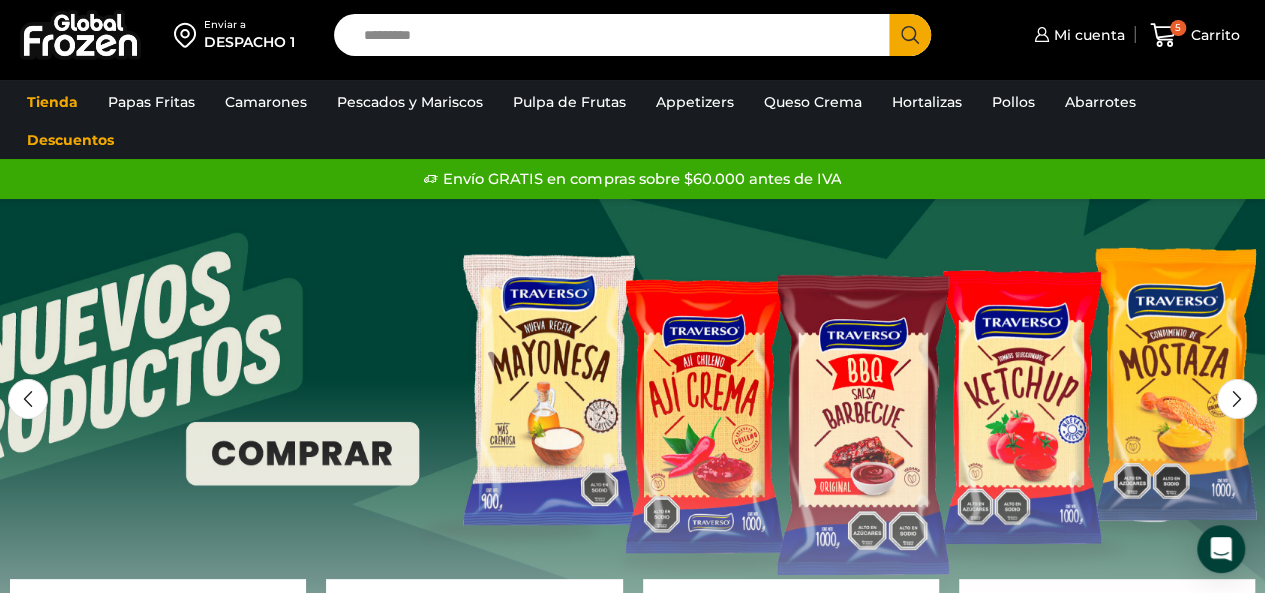 click on "Search input" at bounding box center (617, 35) 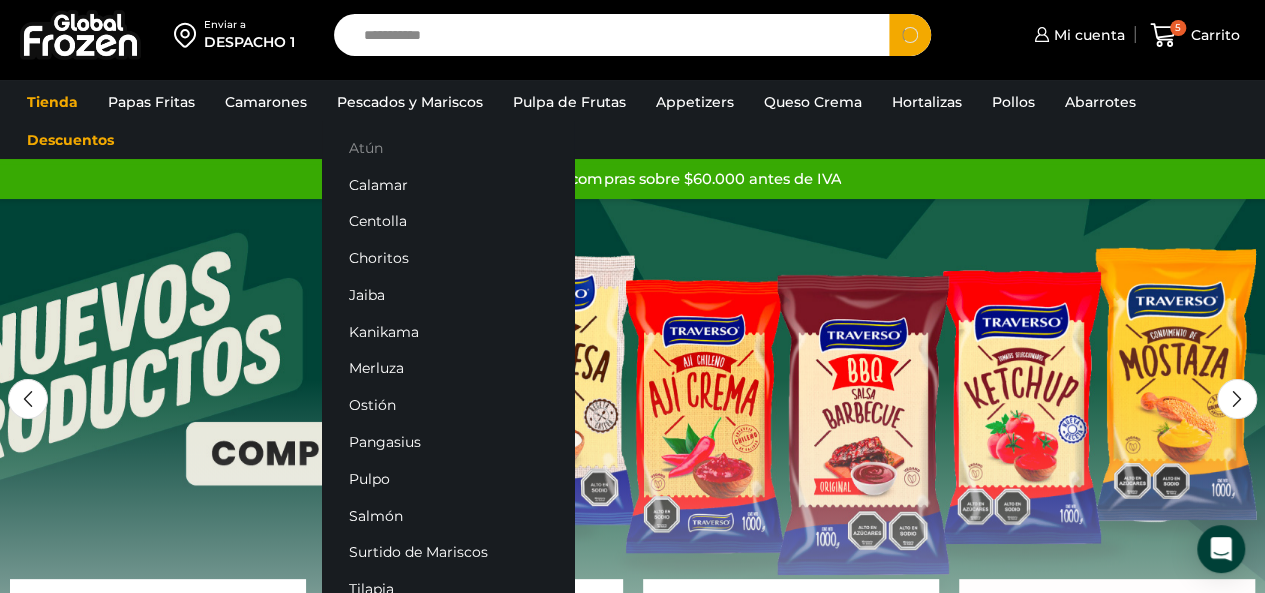 type on "**********" 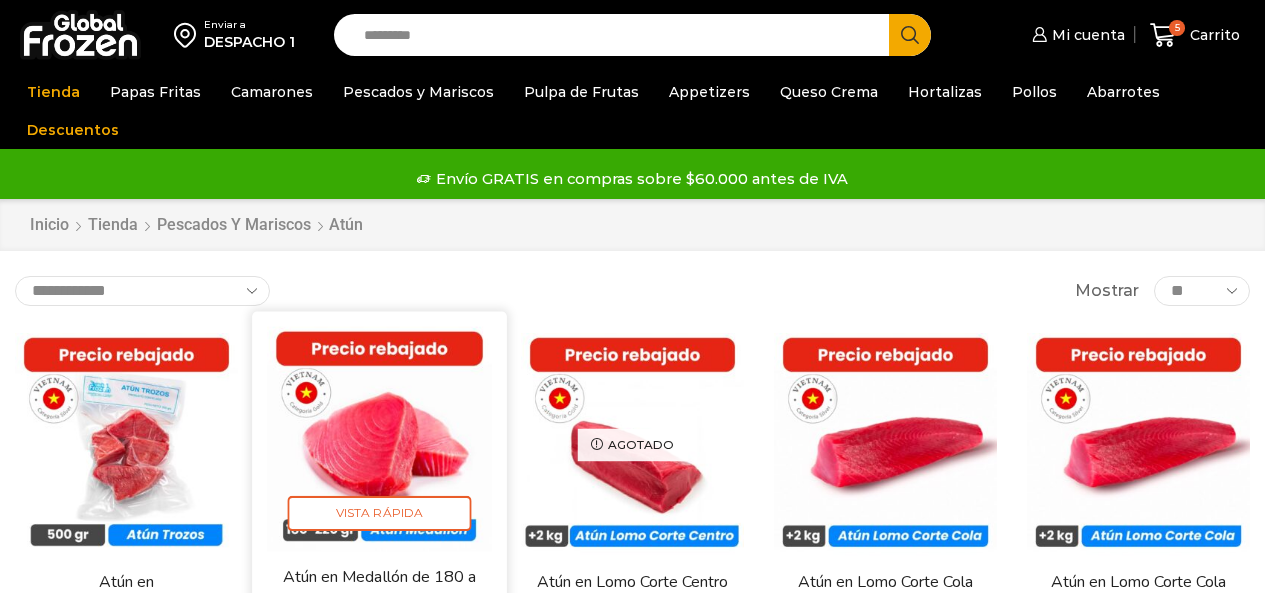 scroll, scrollTop: 0, scrollLeft: 0, axis: both 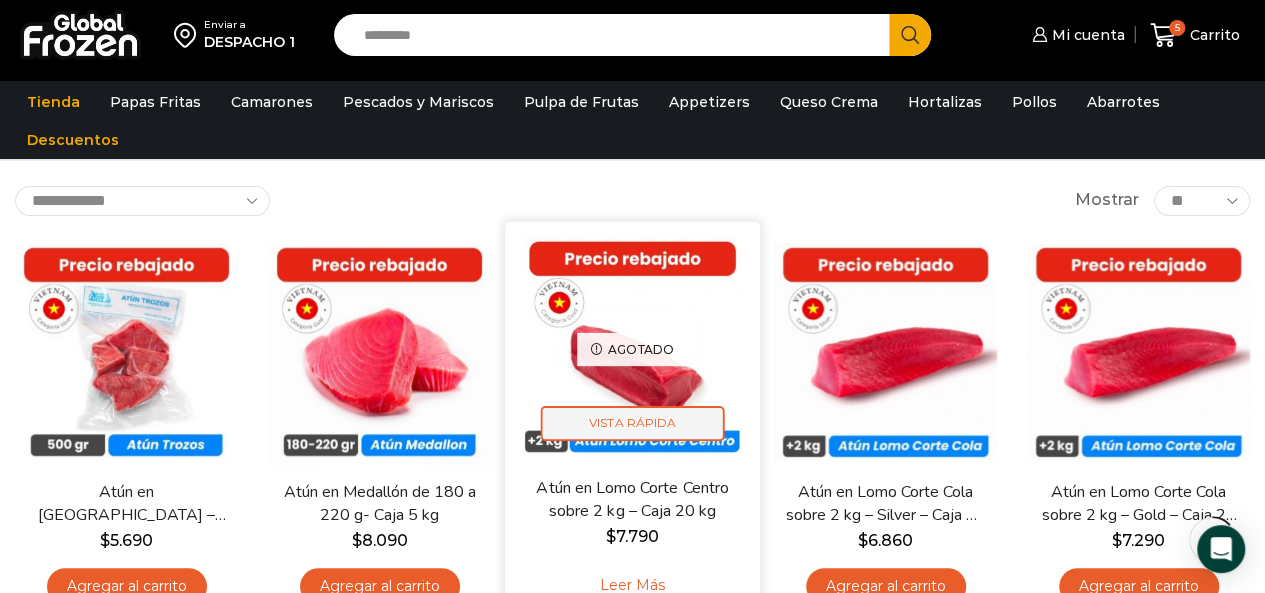 click on "Vista Rápida" at bounding box center [633, 423] 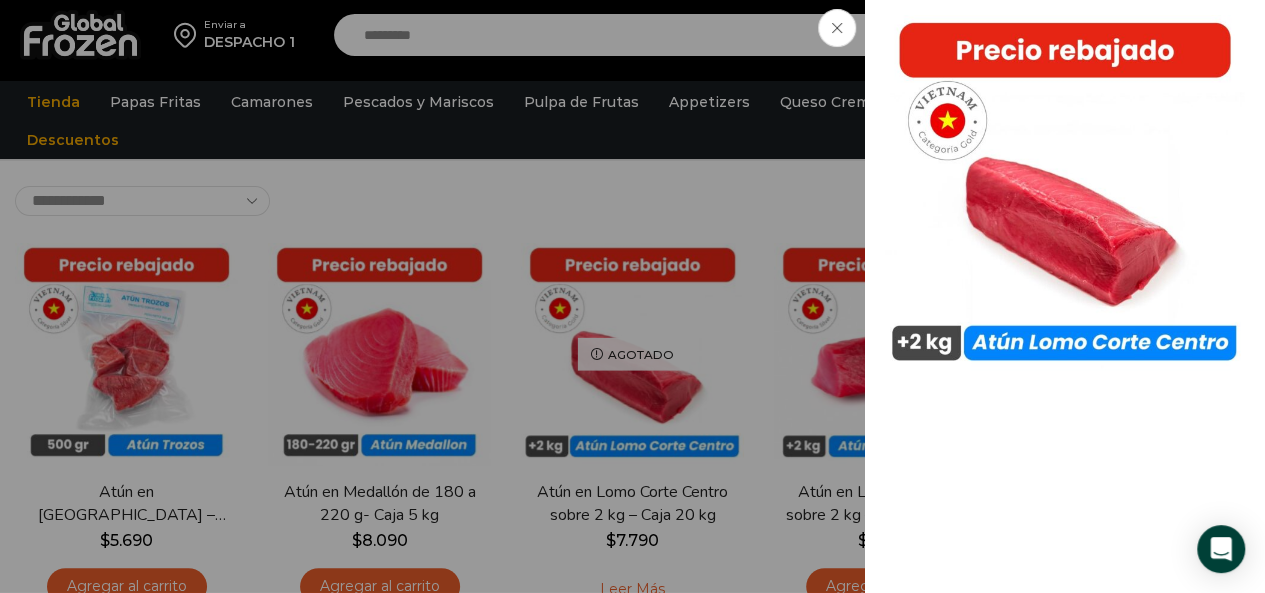click on "Atún en Lomo Corte Centro sobre 2 kg - Caja 20 kg
$ 7.790   + IVA  x kg
$ 155.800   + IVA  x caja
Precio al contado
Disfruta de la versatilidad con nuestro Atún Lomo de corte de centro, seleccionado cuidadosamente para garantizar un color rojo brillante y una textura impecable. Cada pieza de lomo pesa 2 kg o más, lo que te permite realizar múltiples cortes según tus necesidades, desde filetes perfectos para parrilla hasta cortes finos para sushi y sashimi. Además, este lomo está libre de defectos en la carne, asegurando un producto de calidad superior en cada preparación.
SKU:  PM22001026
Categoría:  Atún" at bounding box center (632, -100) 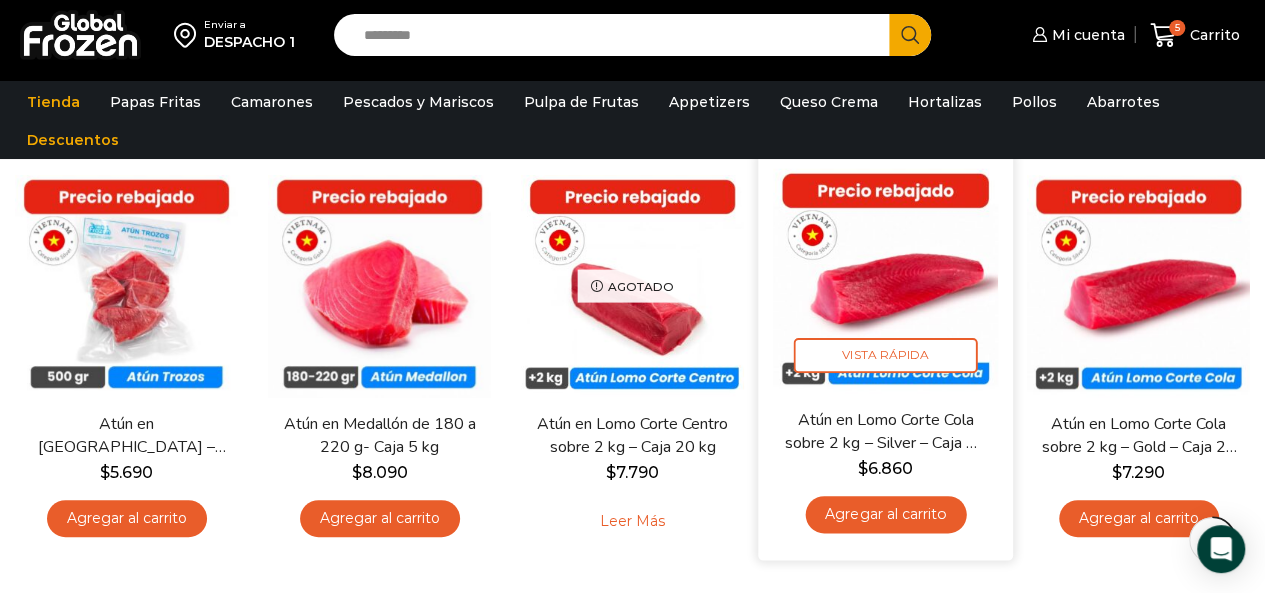 scroll, scrollTop: 200, scrollLeft: 0, axis: vertical 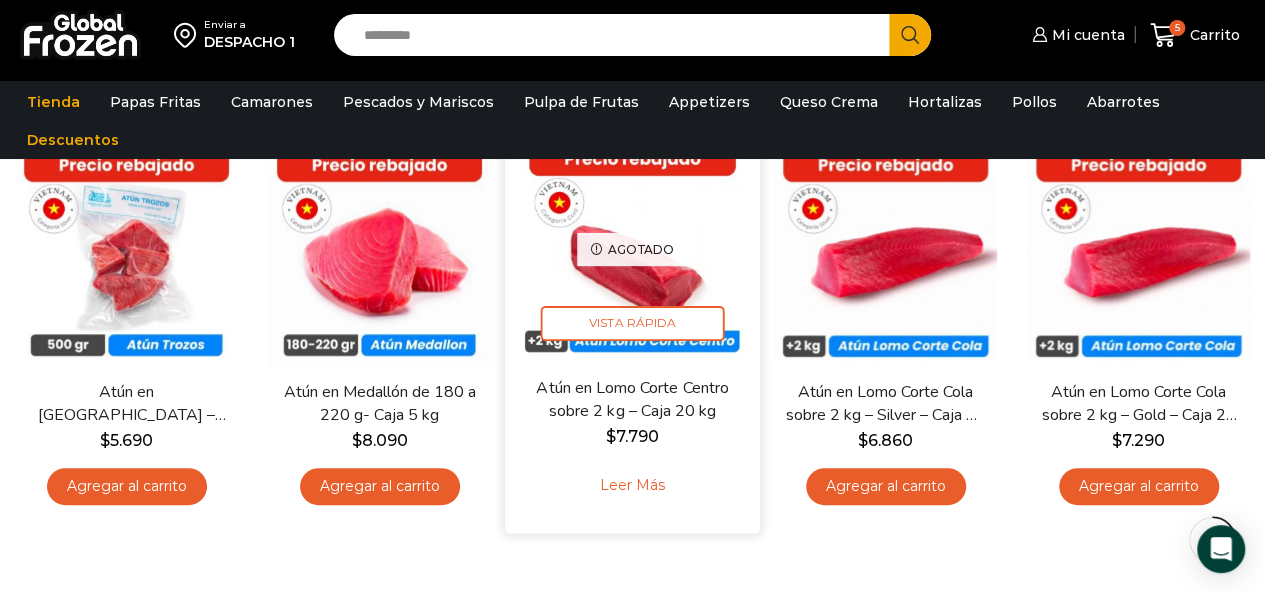 click on "Atún en Lomo Corte Centro sobre 2 kg – Caja 20 kg" at bounding box center [632, 399] 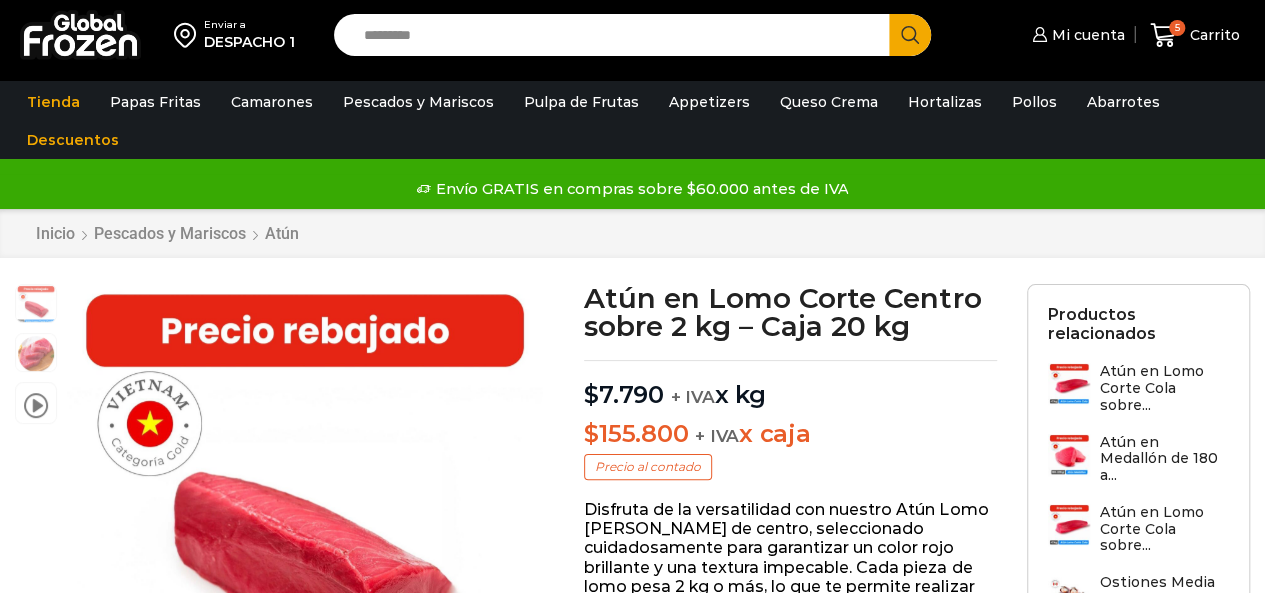 scroll, scrollTop: 1, scrollLeft: 0, axis: vertical 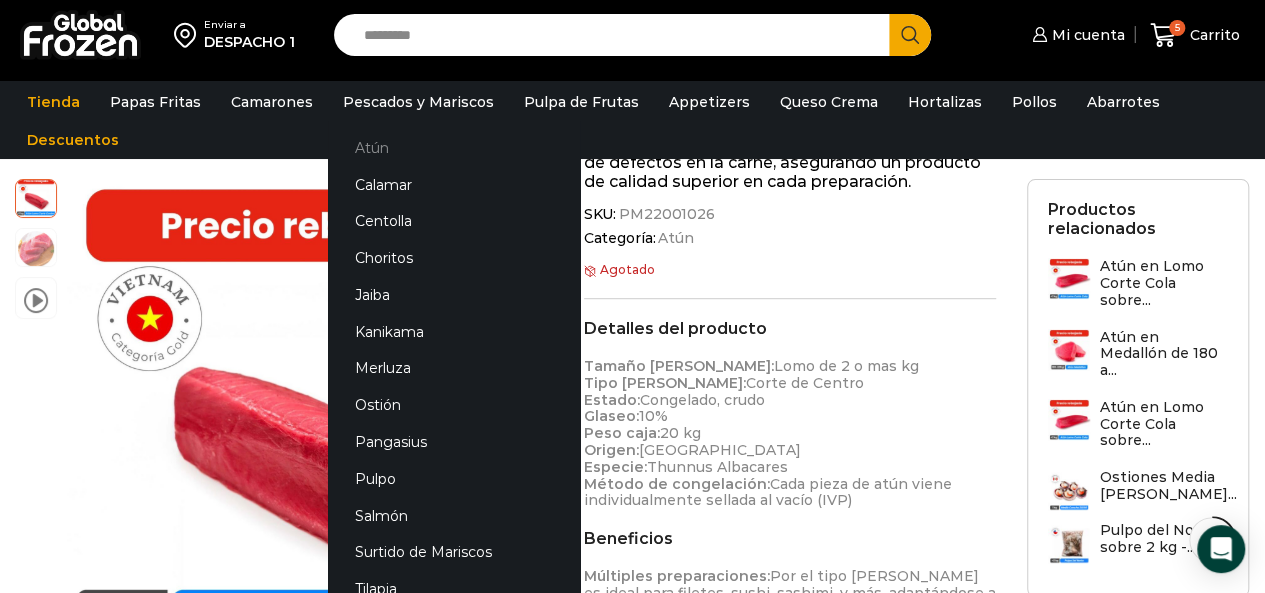 click on "Atún" at bounding box center [454, 147] 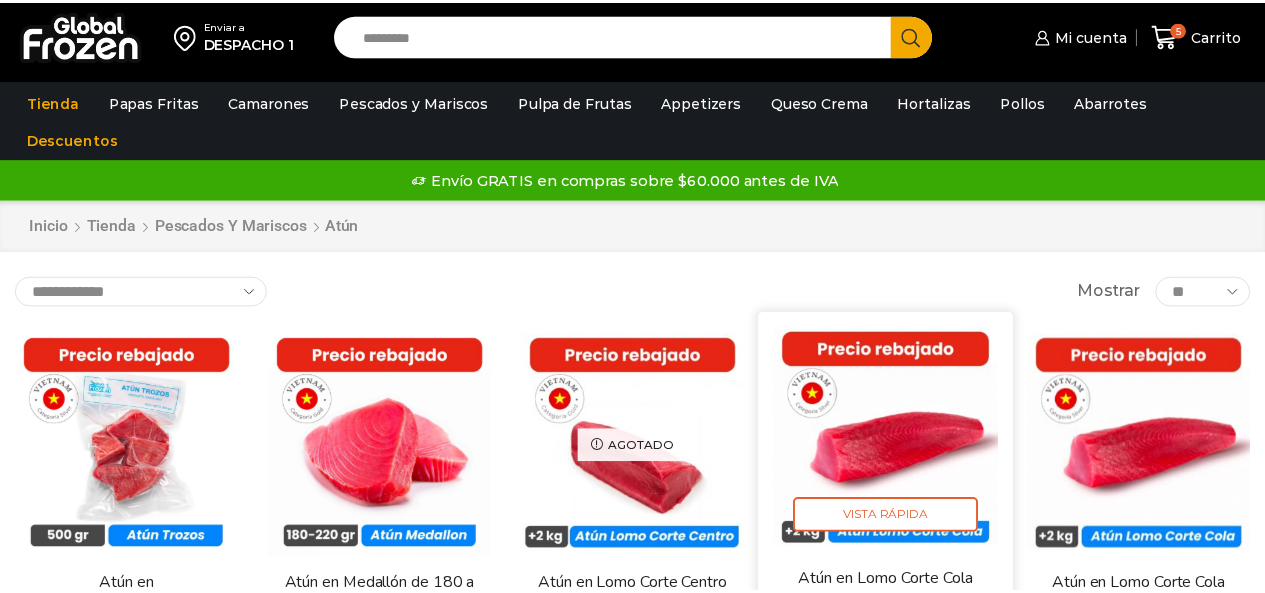 scroll, scrollTop: 0, scrollLeft: 0, axis: both 